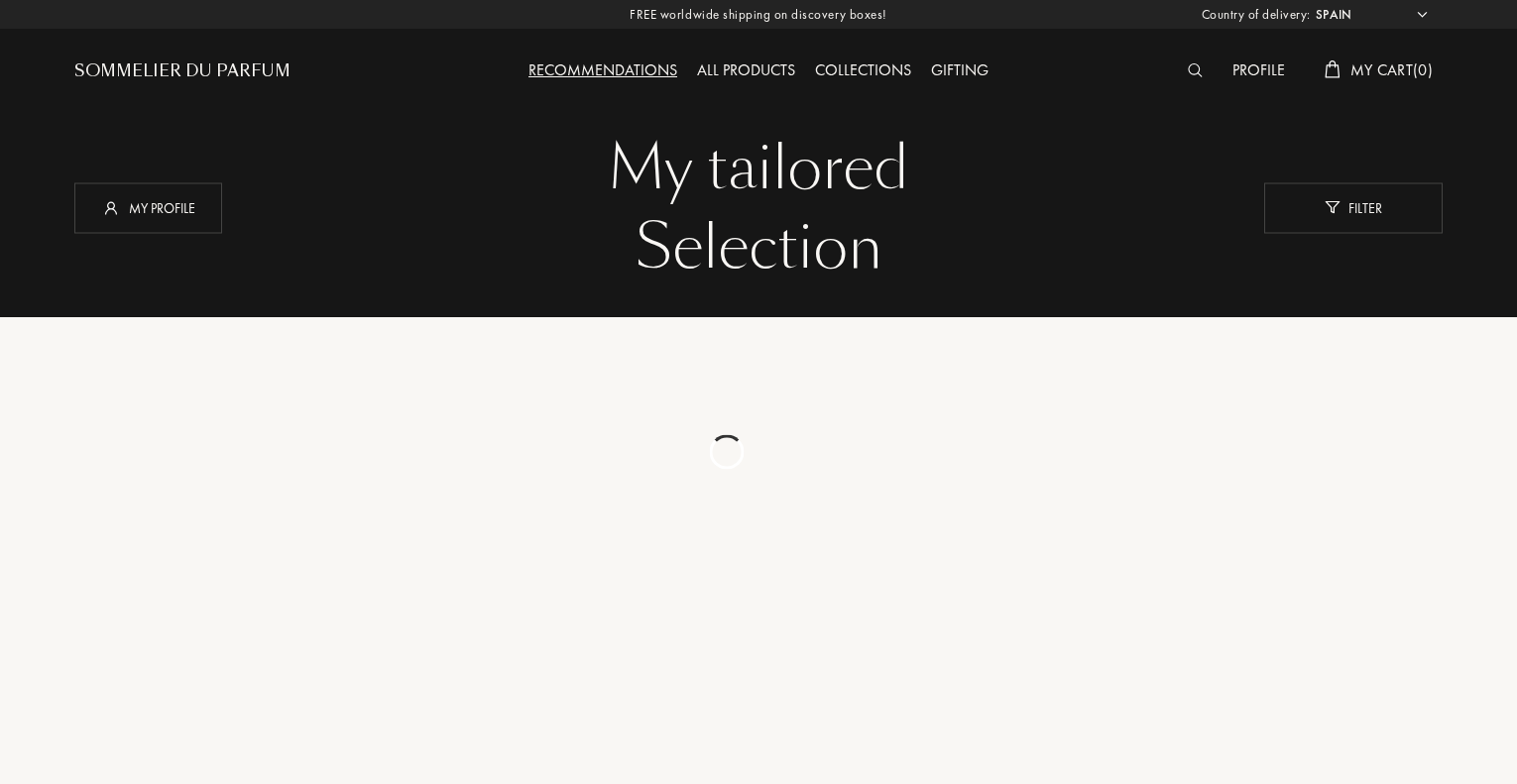 scroll, scrollTop: 0, scrollLeft: 0, axis: both 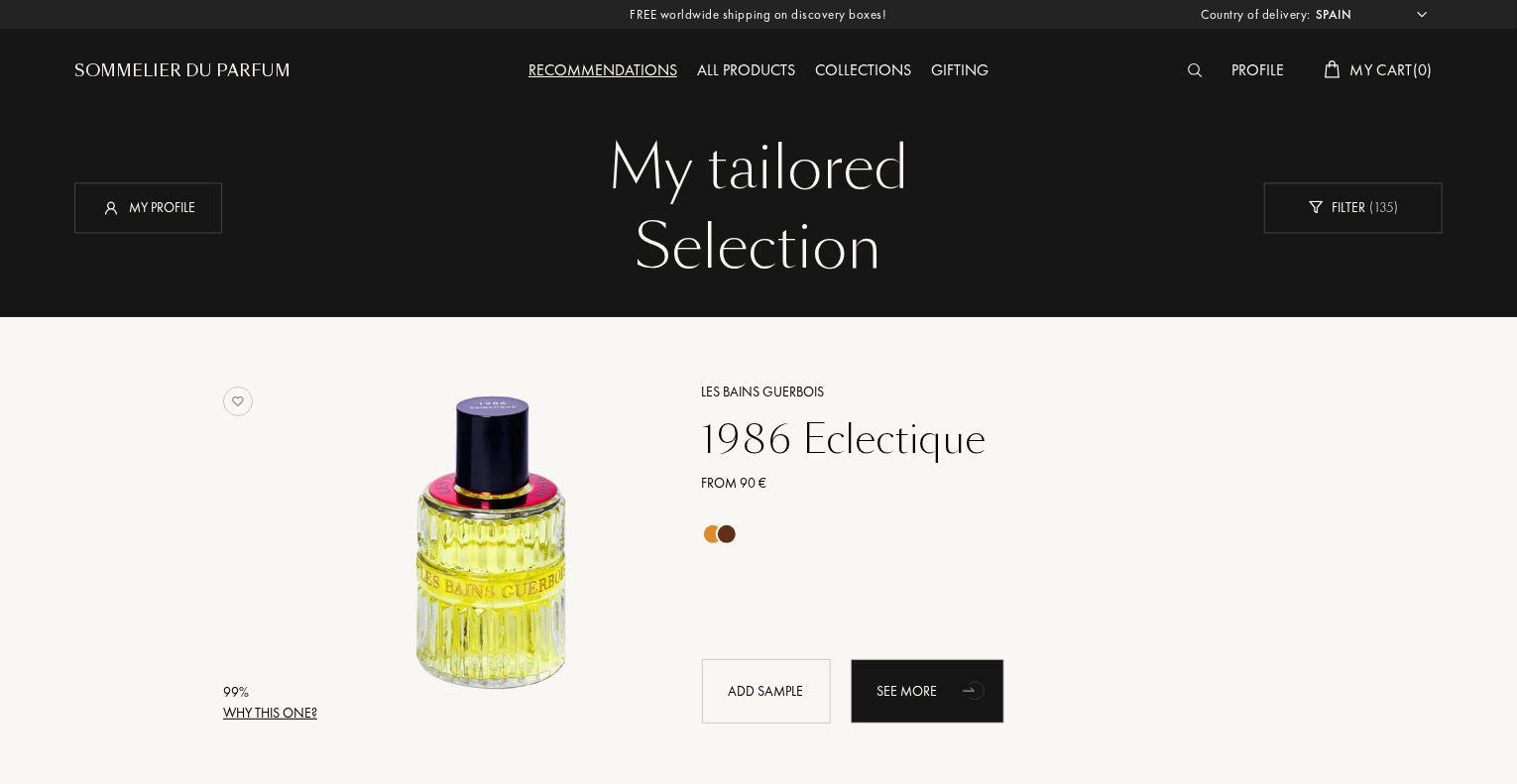 click on "My Cart  ( 0 )" at bounding box center [1391, 69] 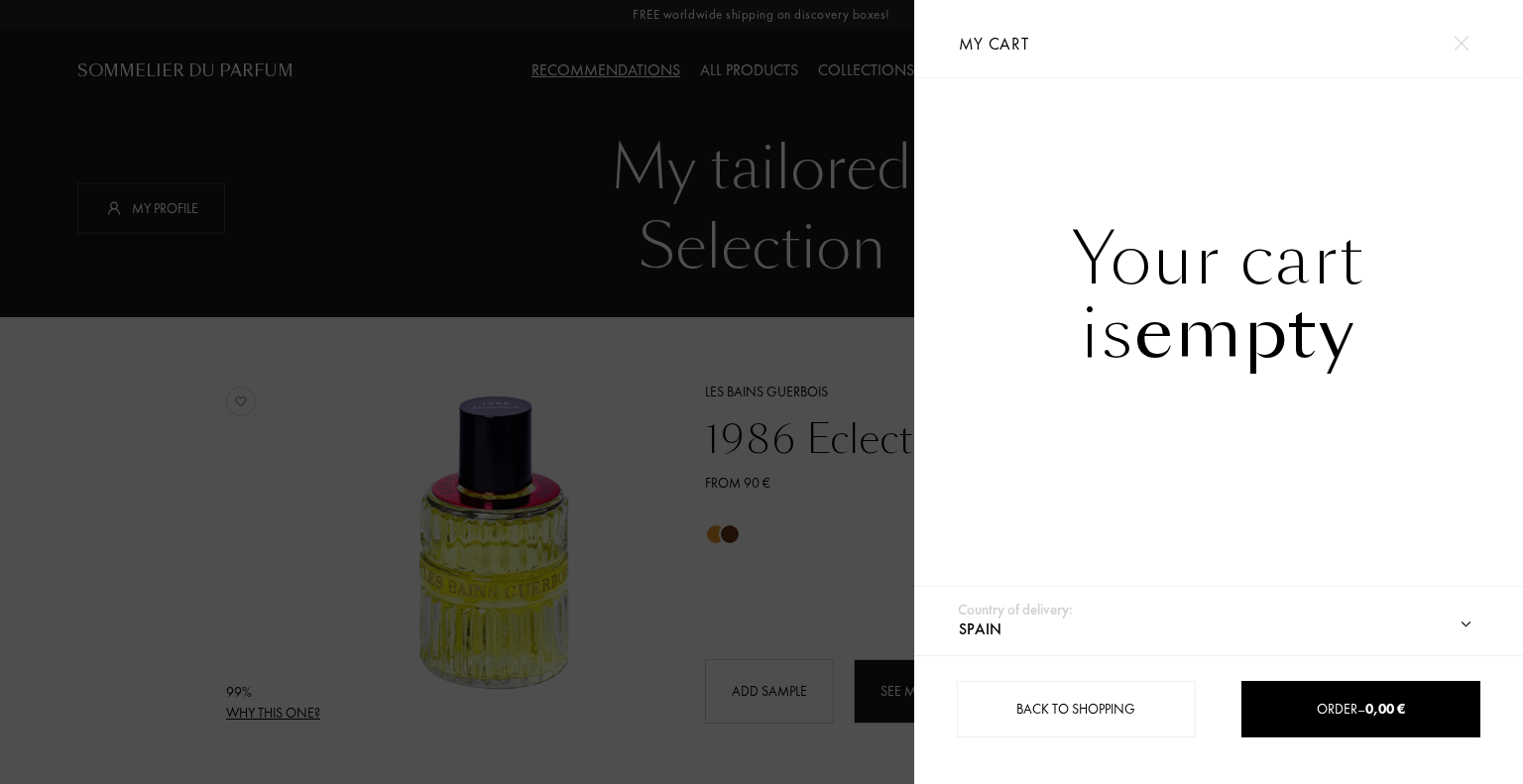 click at bounding box center (457, 392) 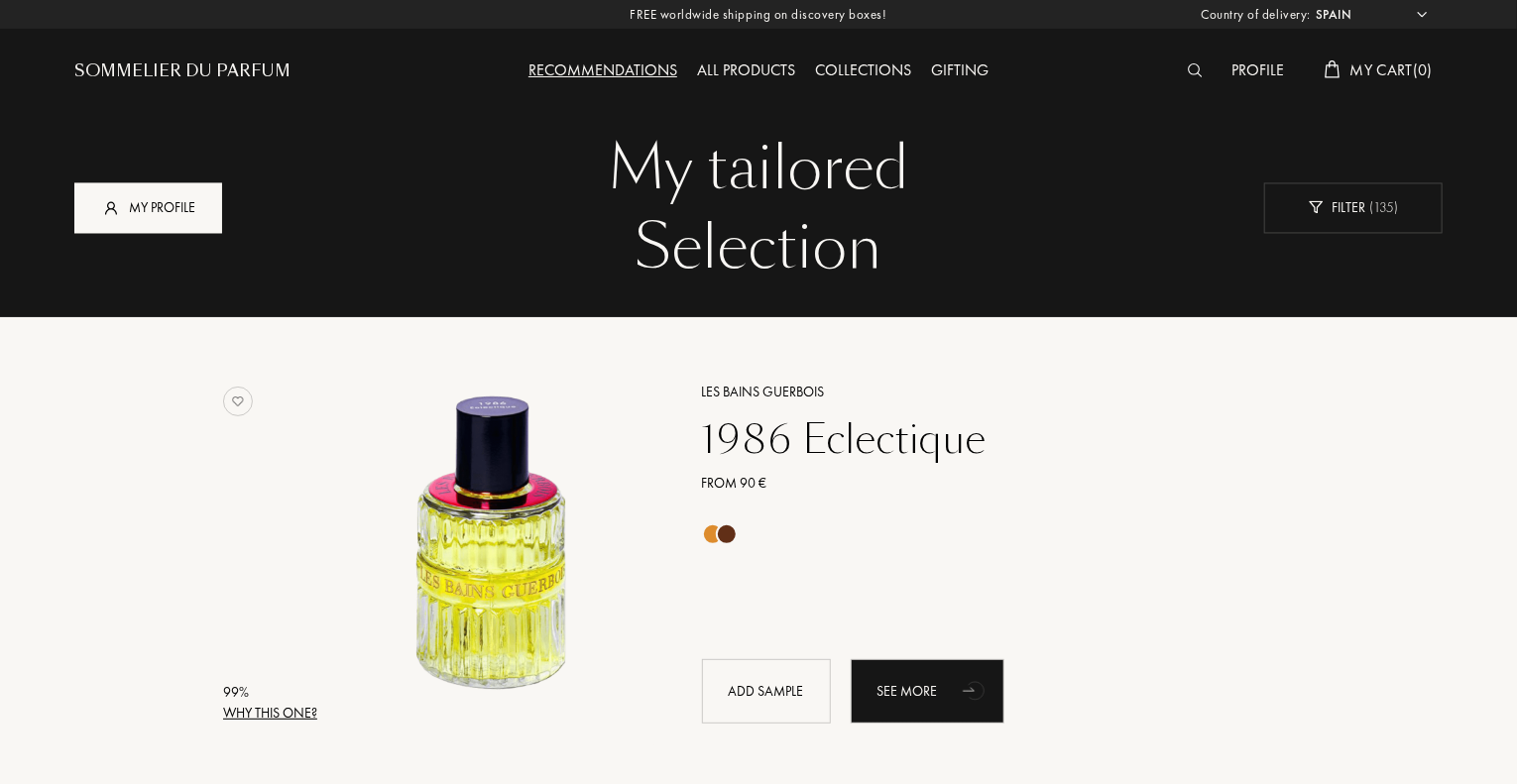 click on "My profile" at bounding box center (148, 207) 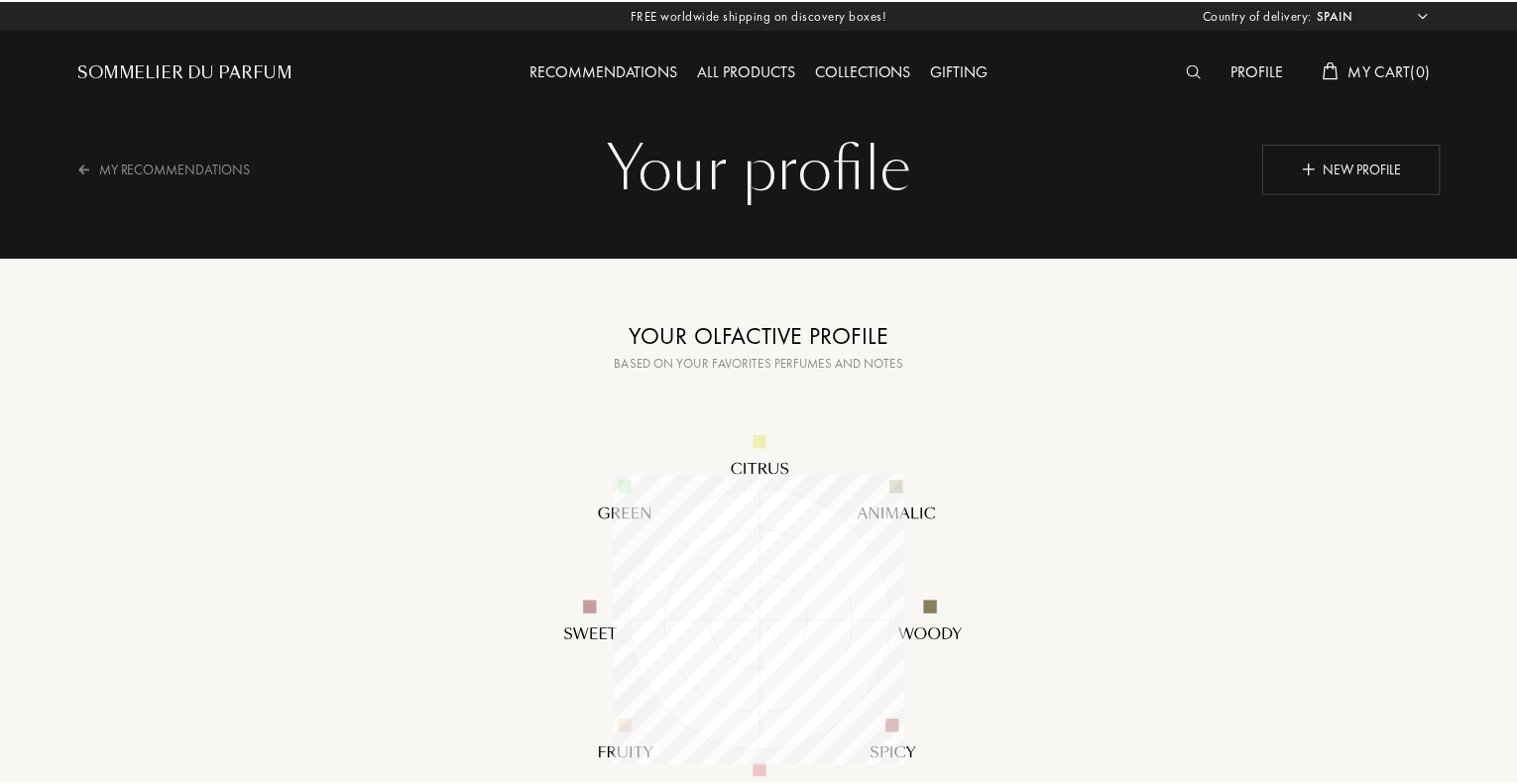 scroll, scrollTop: 0, scrollLeft: 0, axis: both 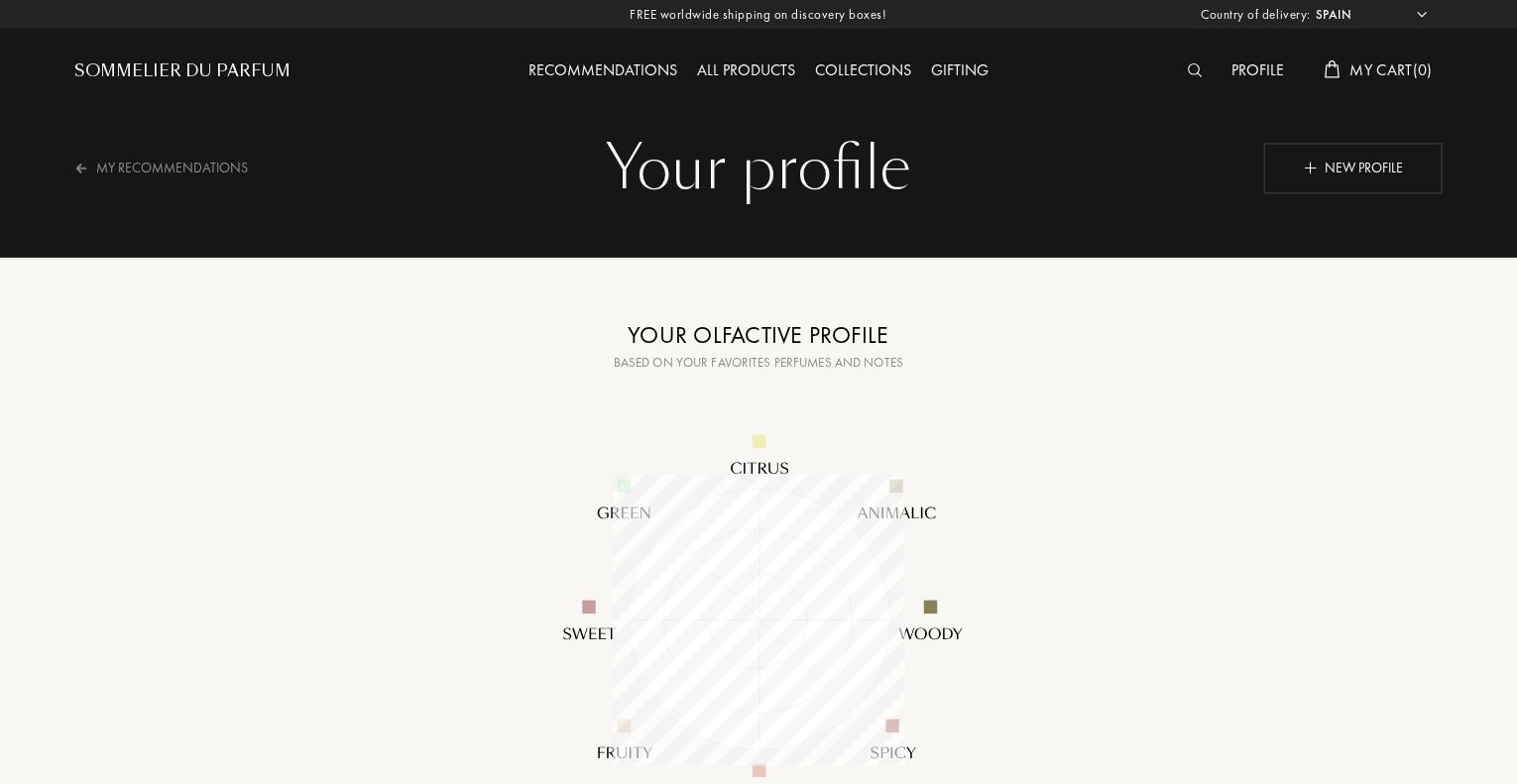 click on "Your profile" at bounding box center [758, 168] 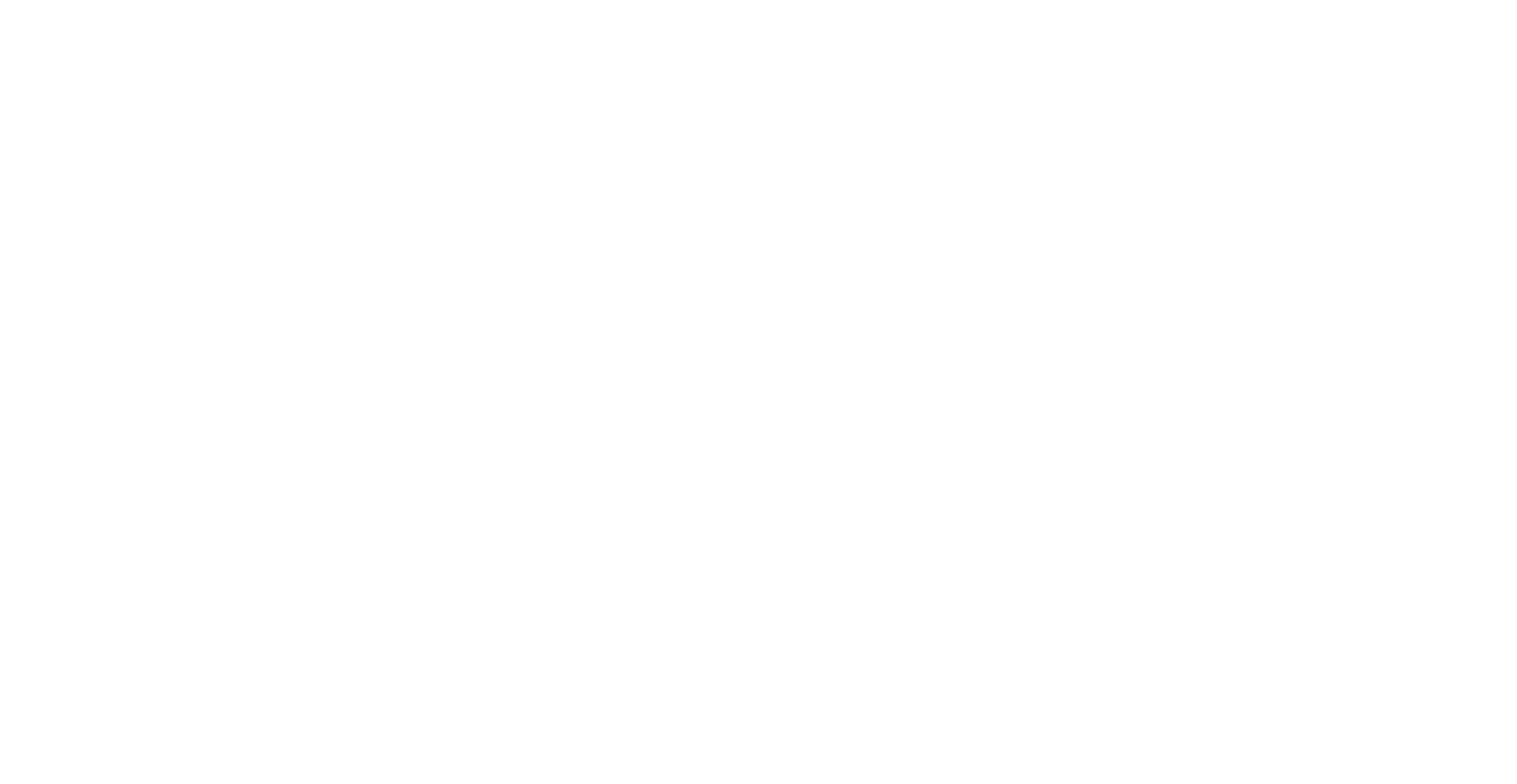 scroll, scrollTop: 0, scrollLeft: 0, axis: both 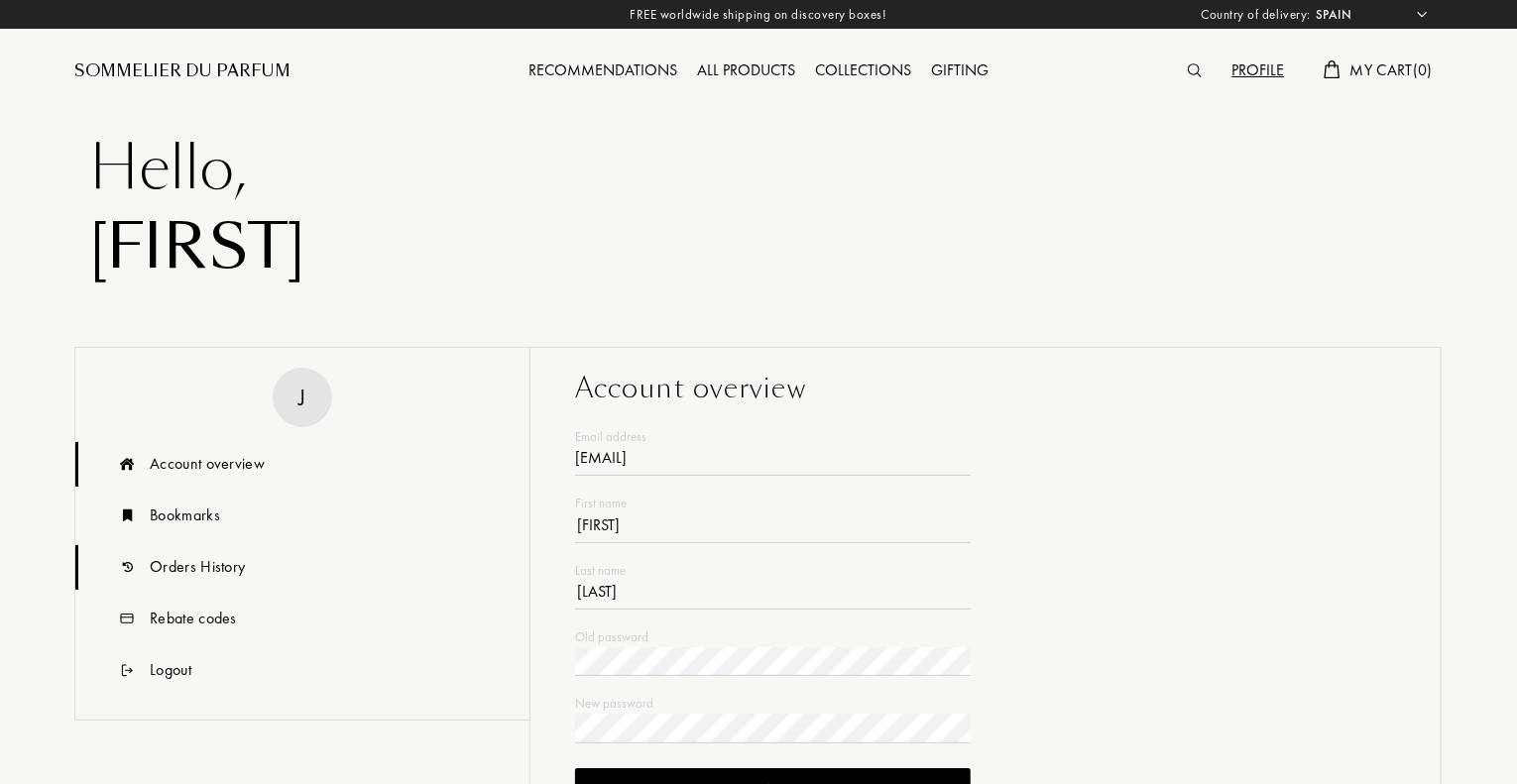 type on "[EMAIL]" 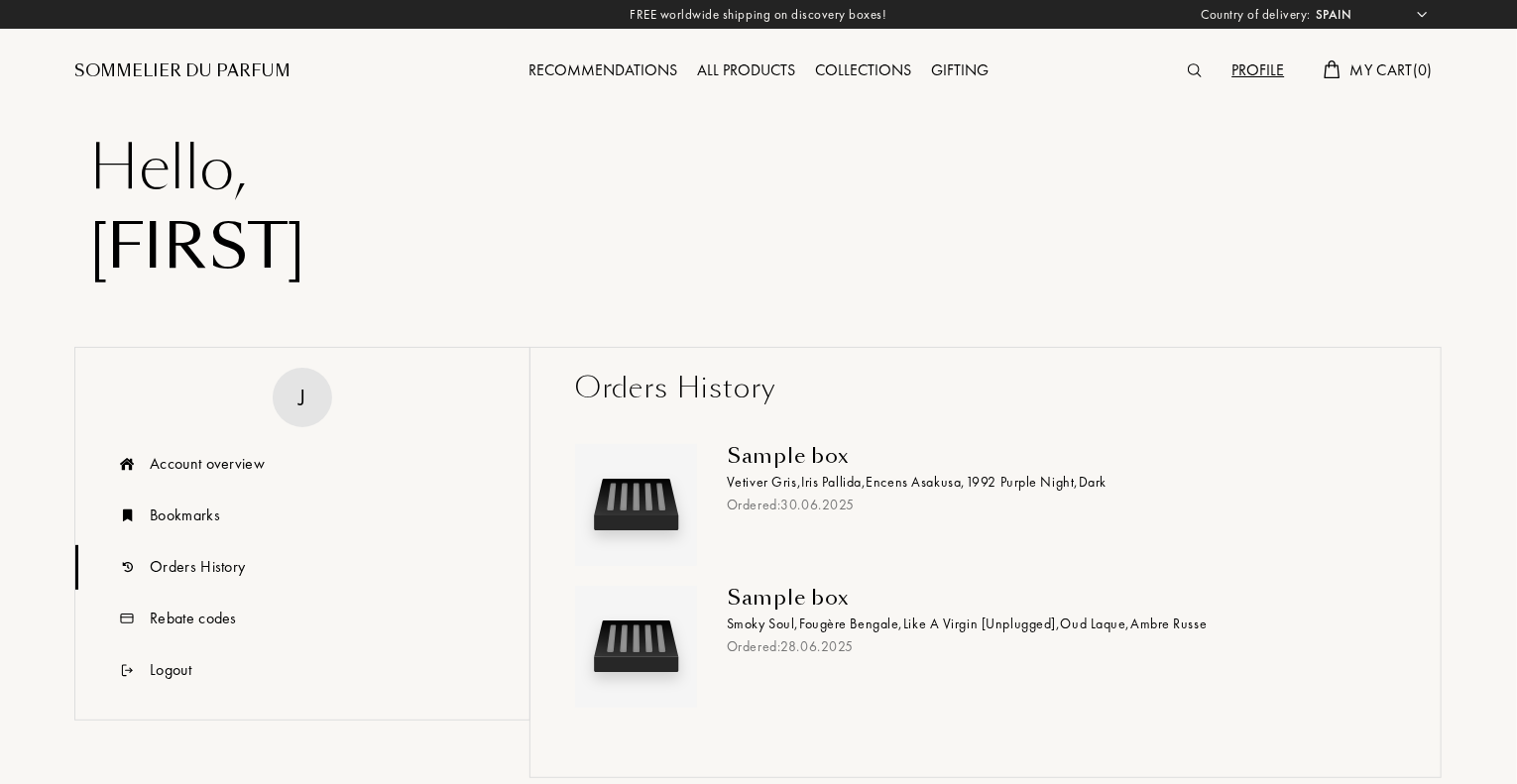 click on "Sample box" at bounding box center (1054, 456) 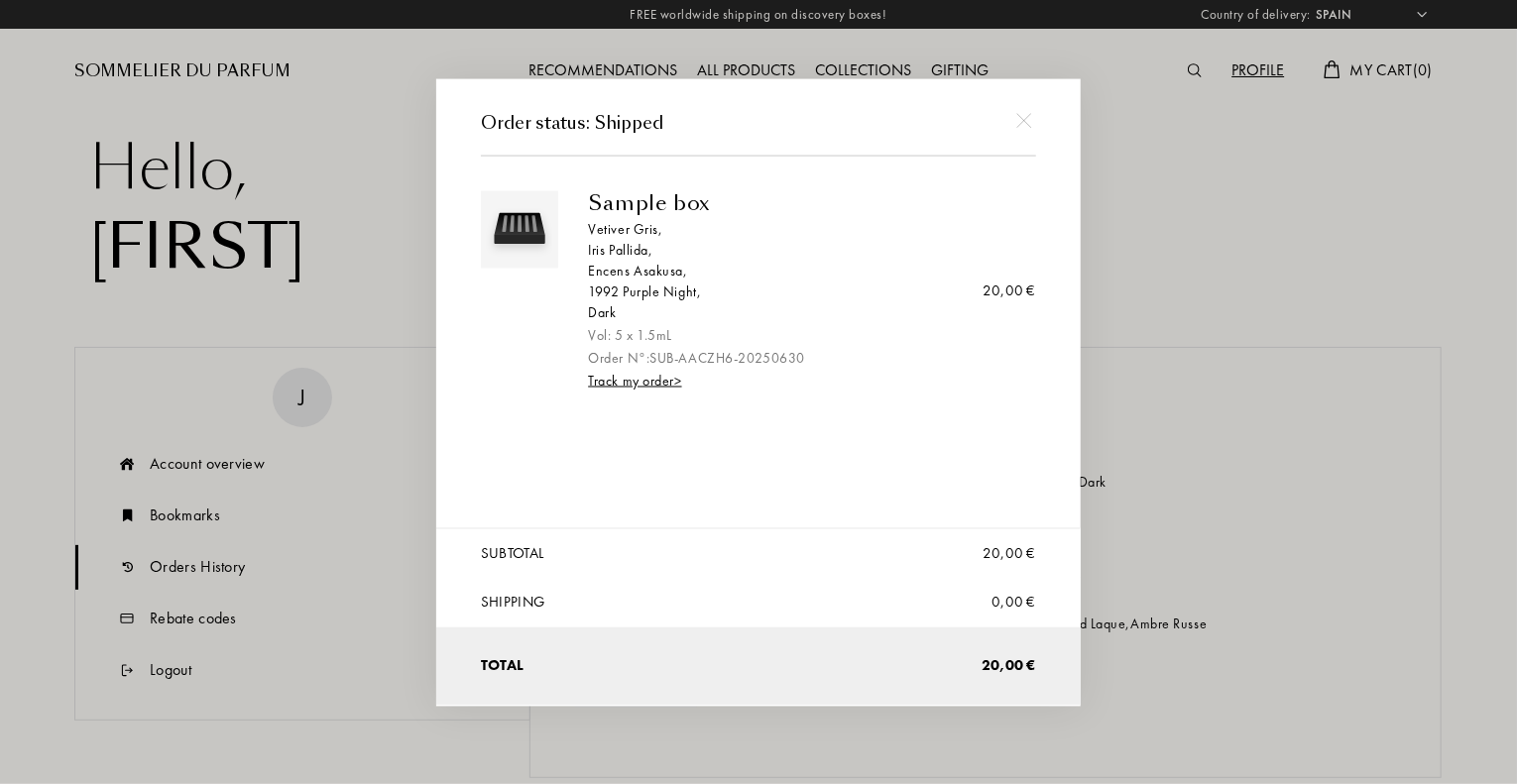 click on "Vetiver Gris ," at bounding box center (804, 228) 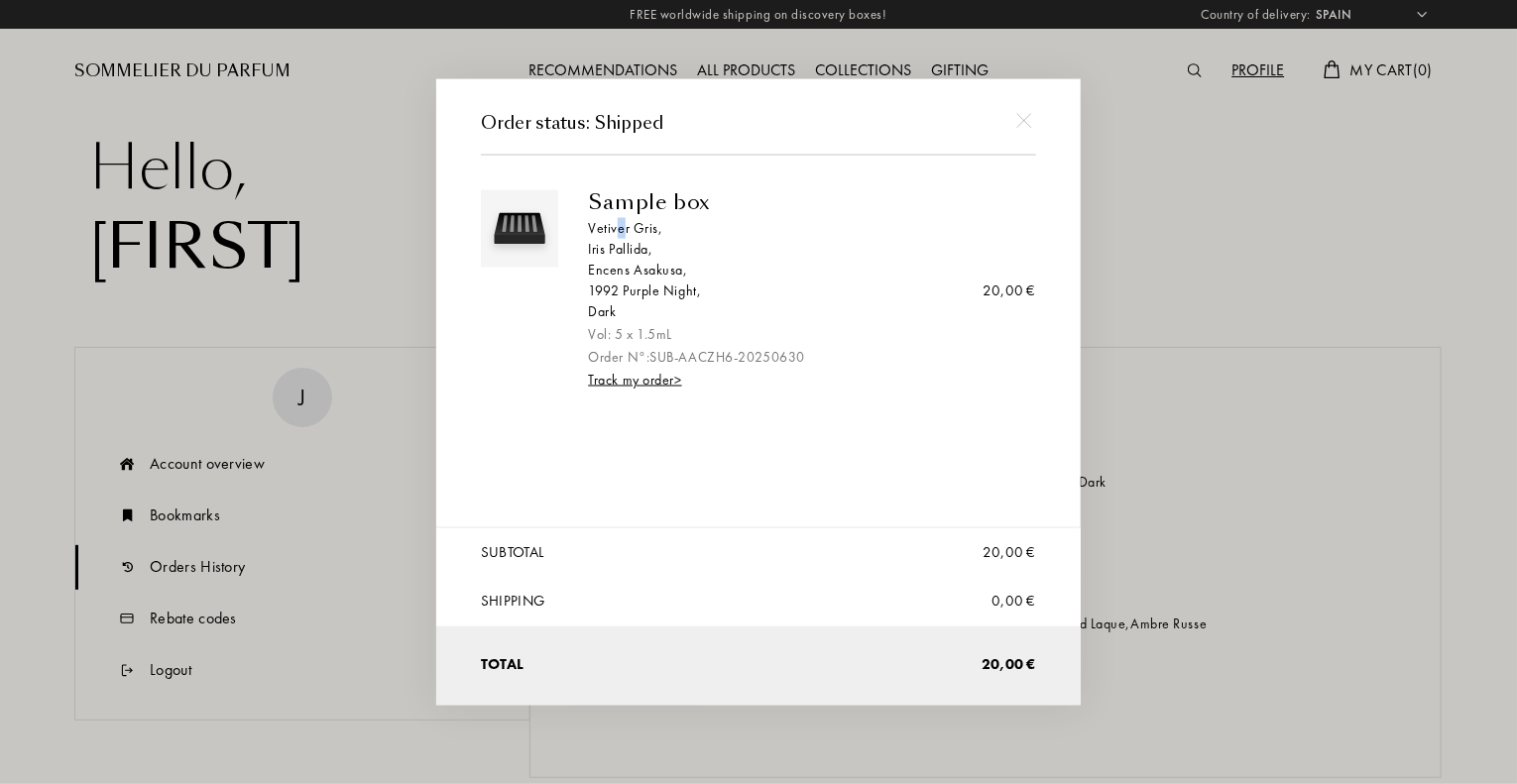 click on "Vetiver Gris ," at bounding box center [804, 228] 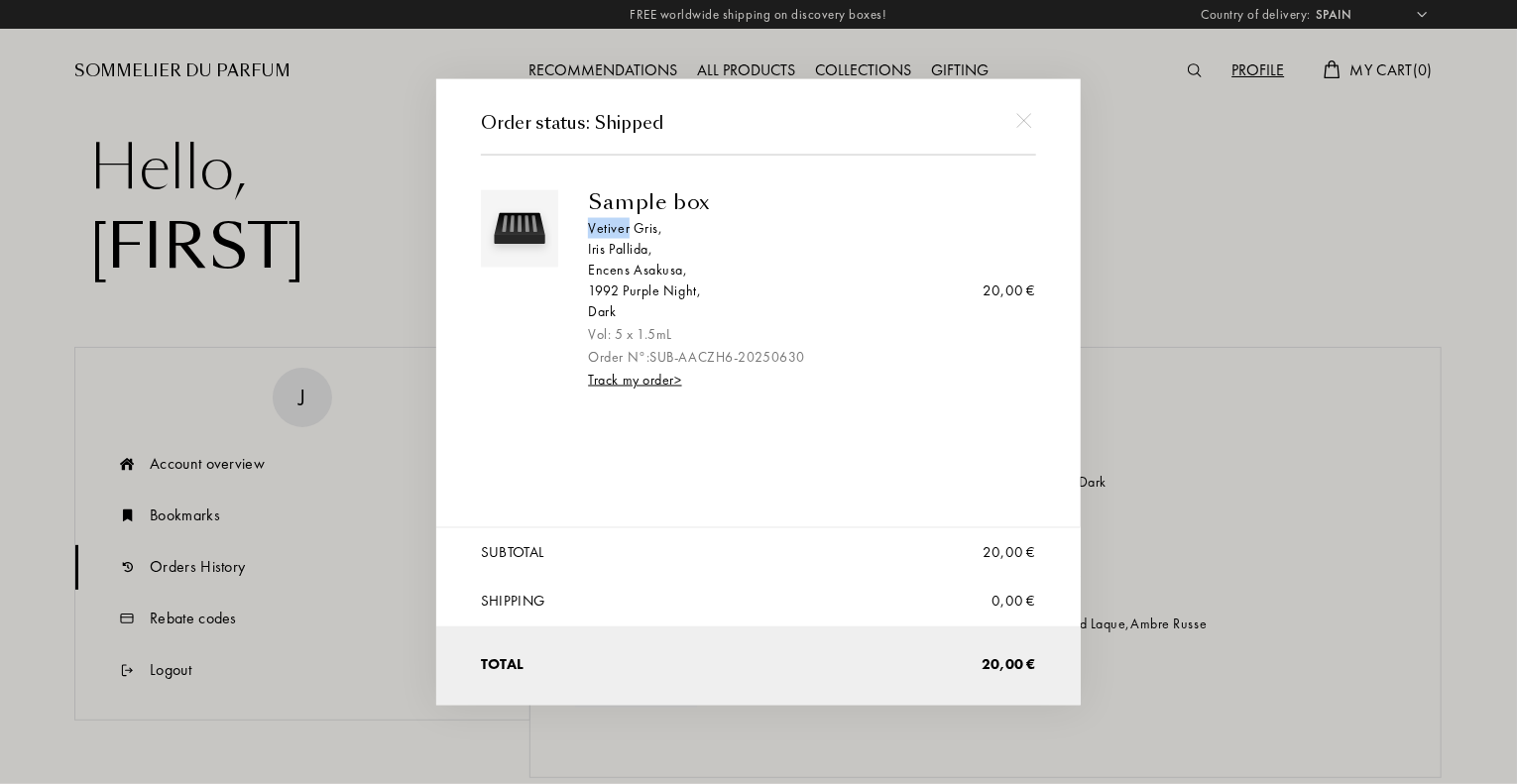 click on "Vetiver Gris ," at bounding box center [804, 228] 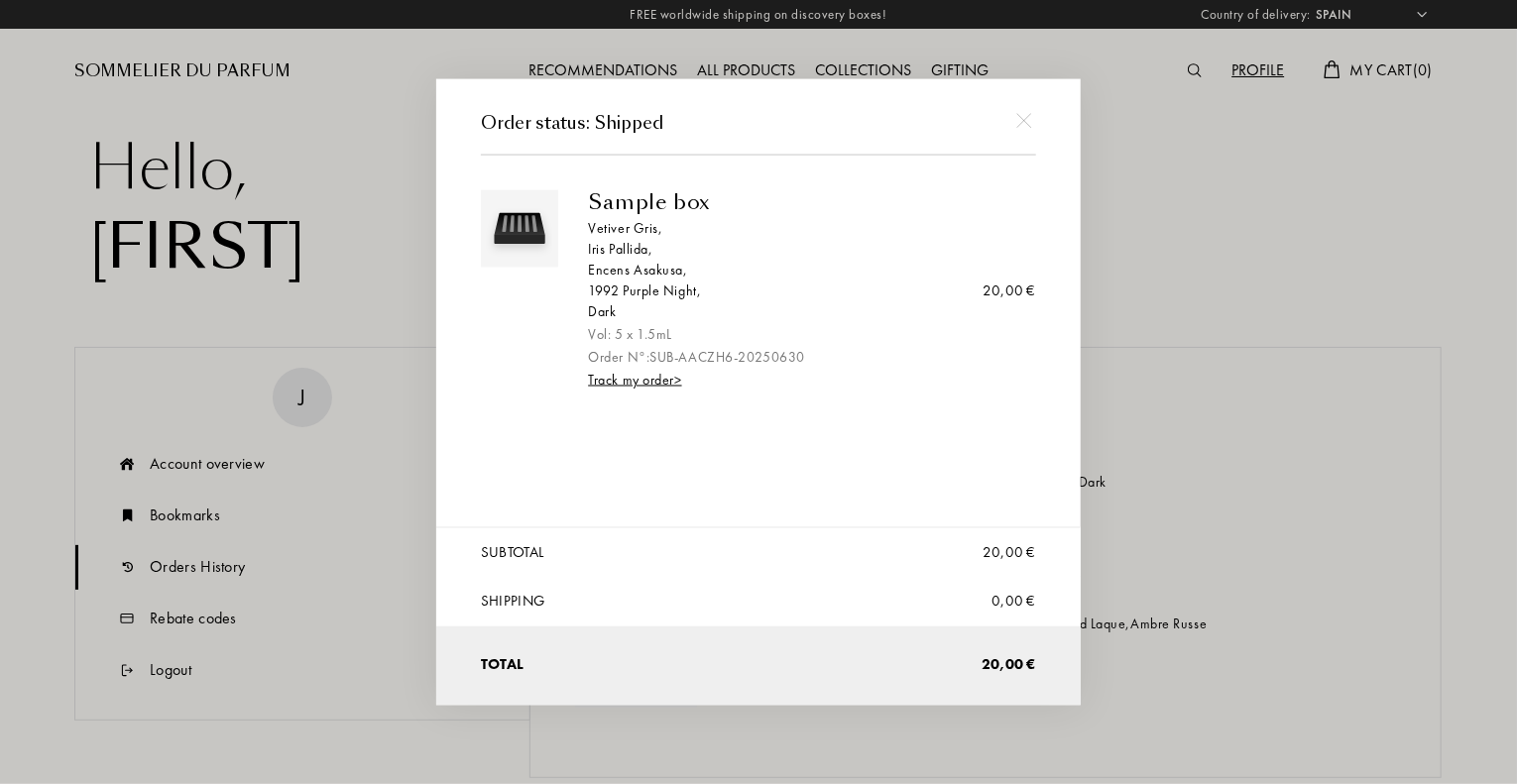 click at bounding box center [761, 392] 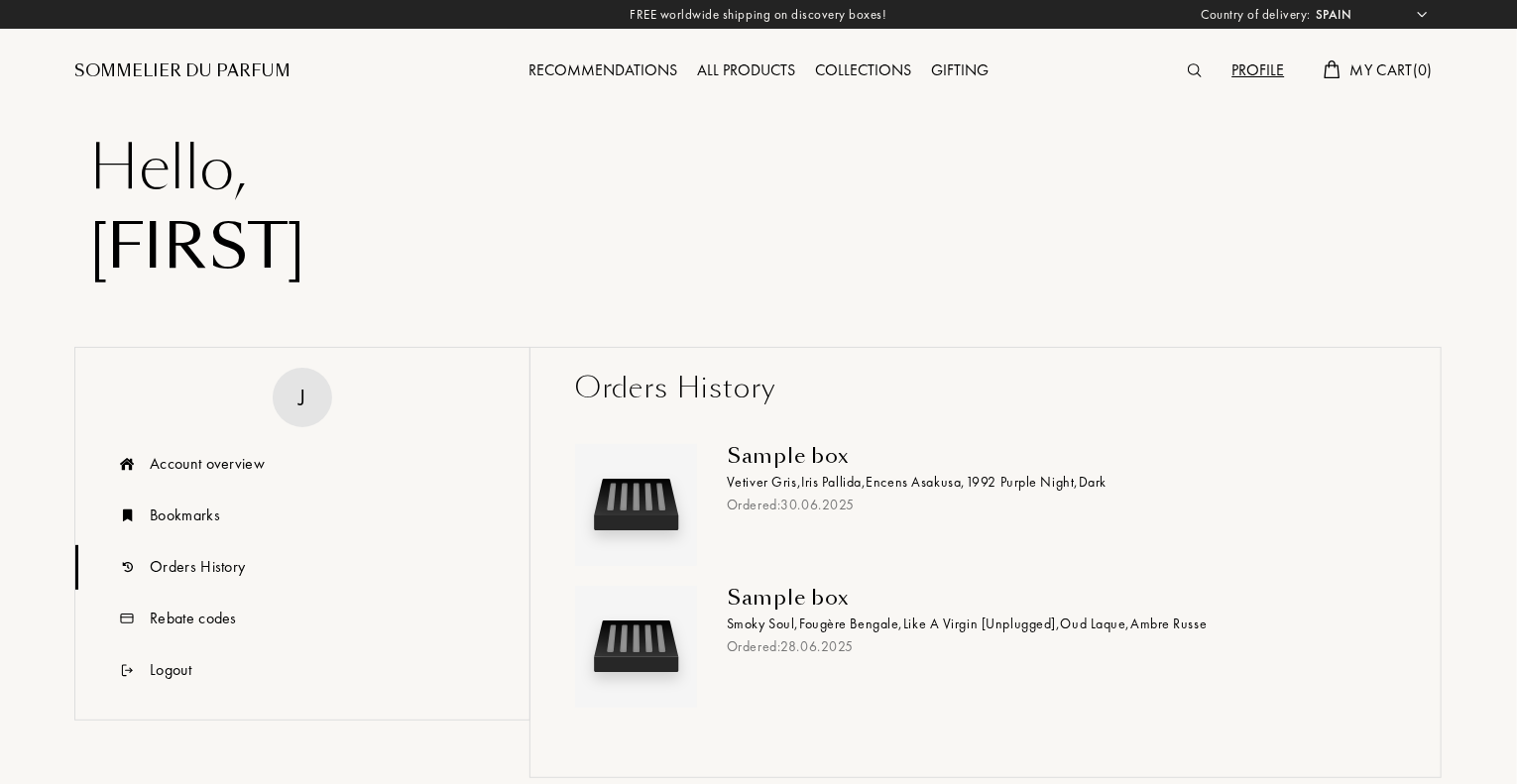 click at bounding box center (1195, 70) 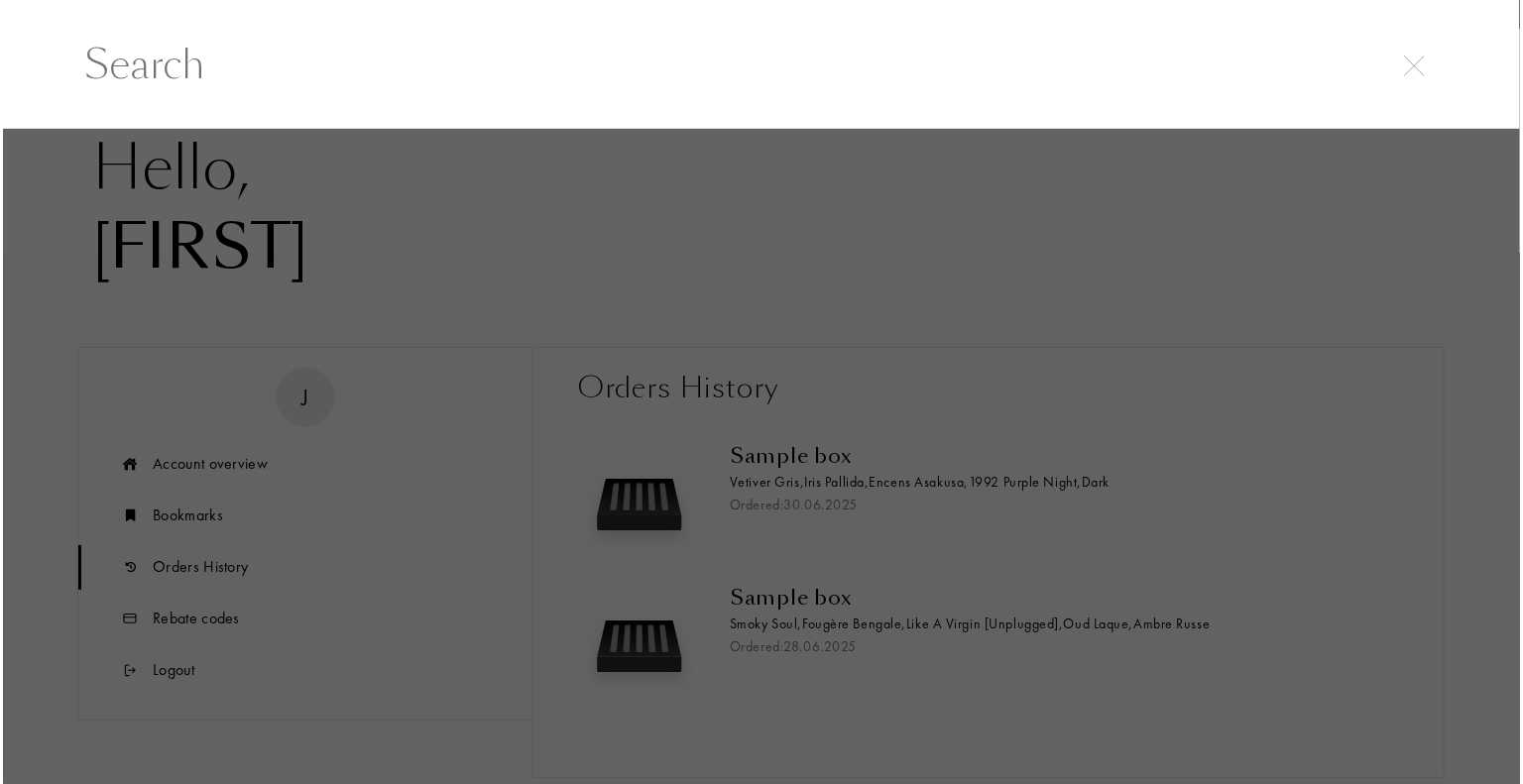 scroll, scrollTop: 0, scrollLeft: 0, axis: both 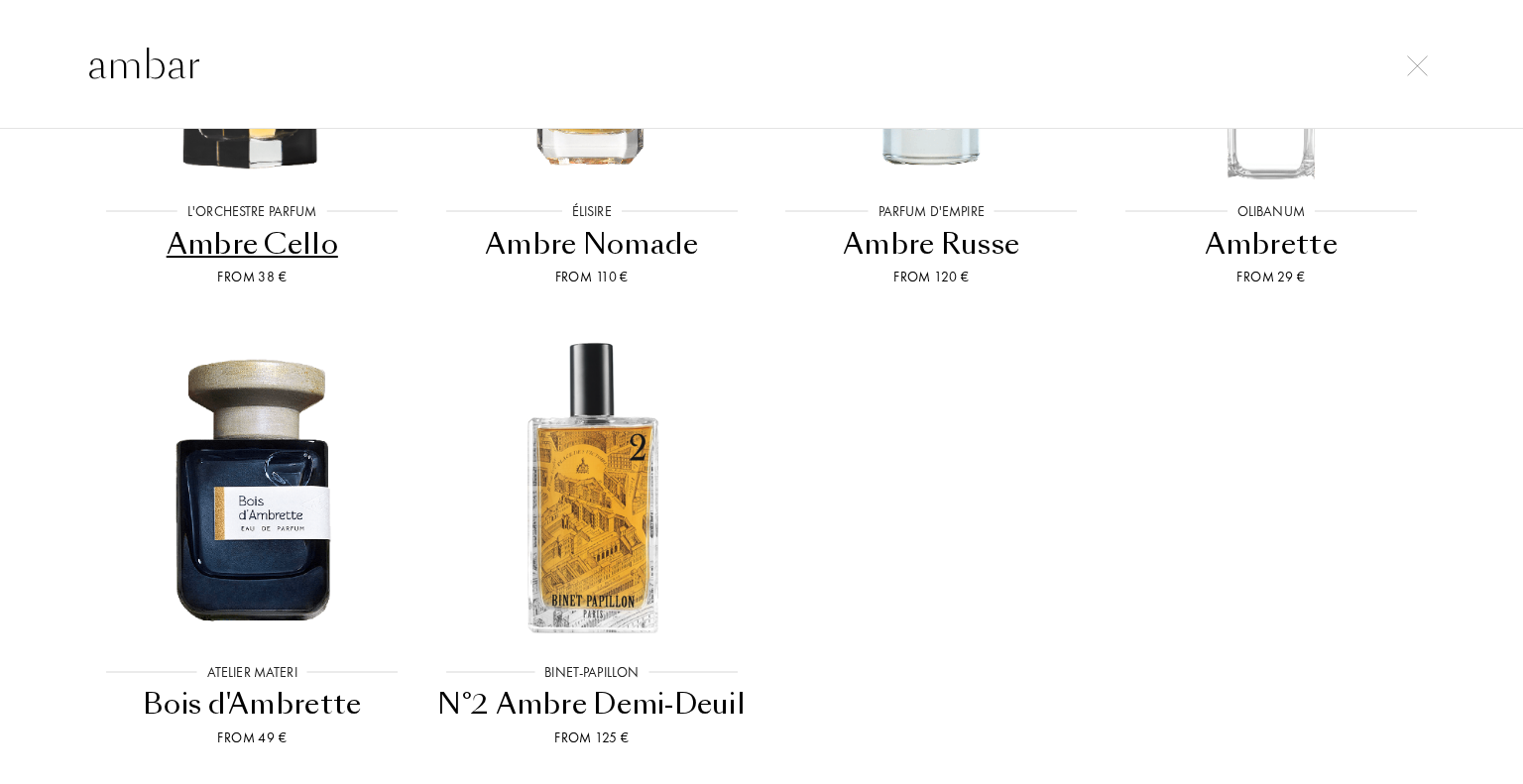 type on "ambar" 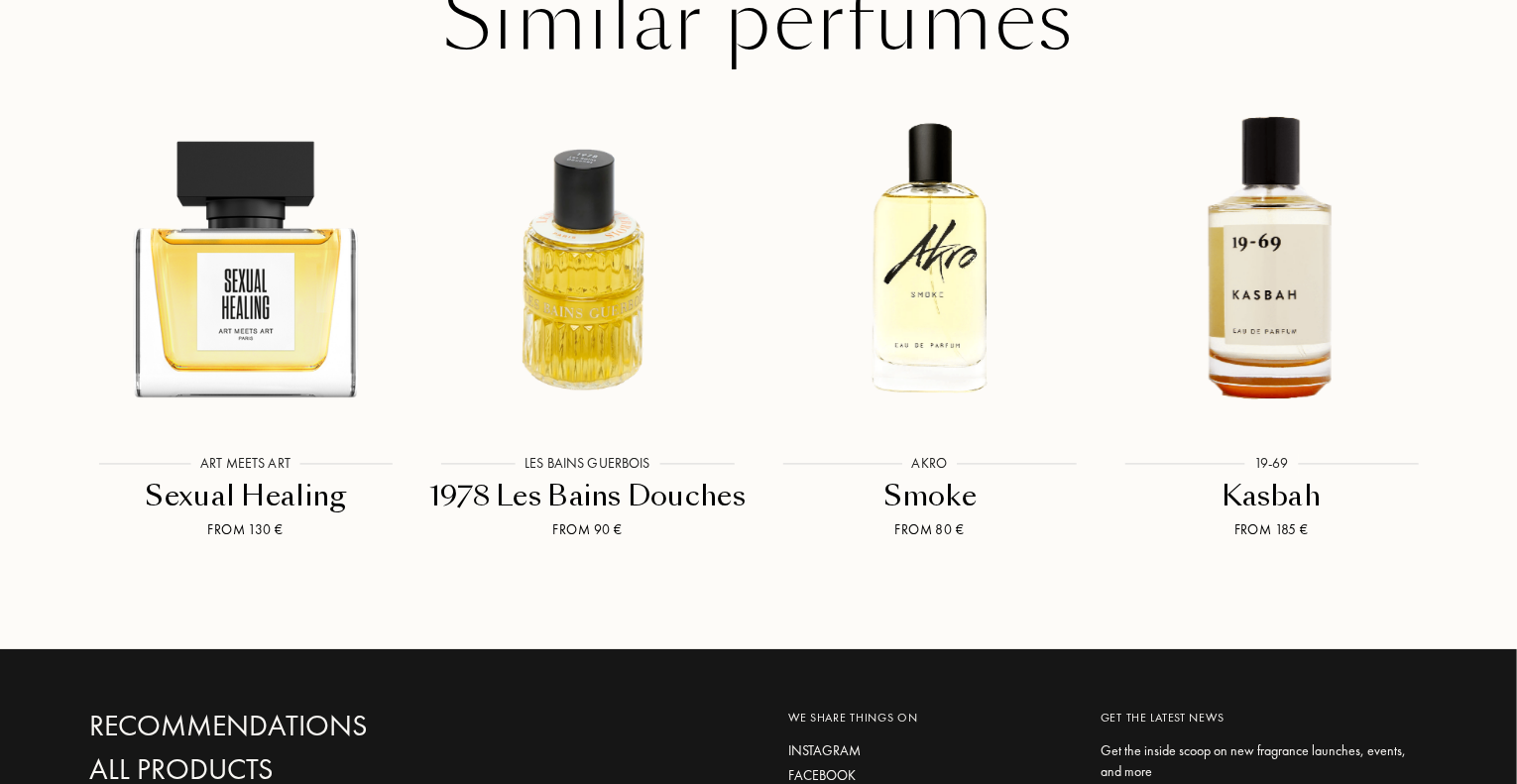 scroll, scrollTop: 3485, scrollLeft: 0, axis: vertical 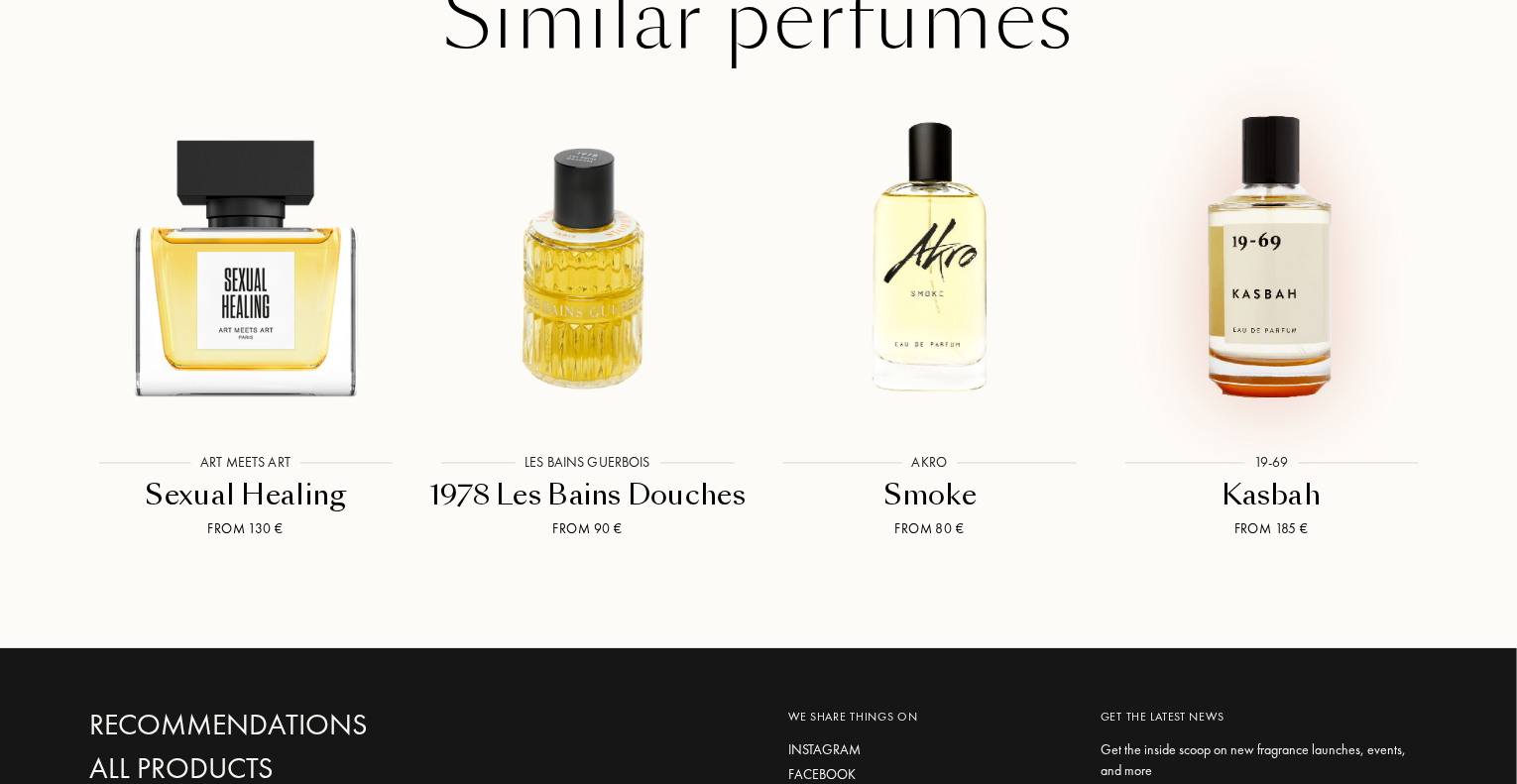 click at bounding box center [1271, 257] 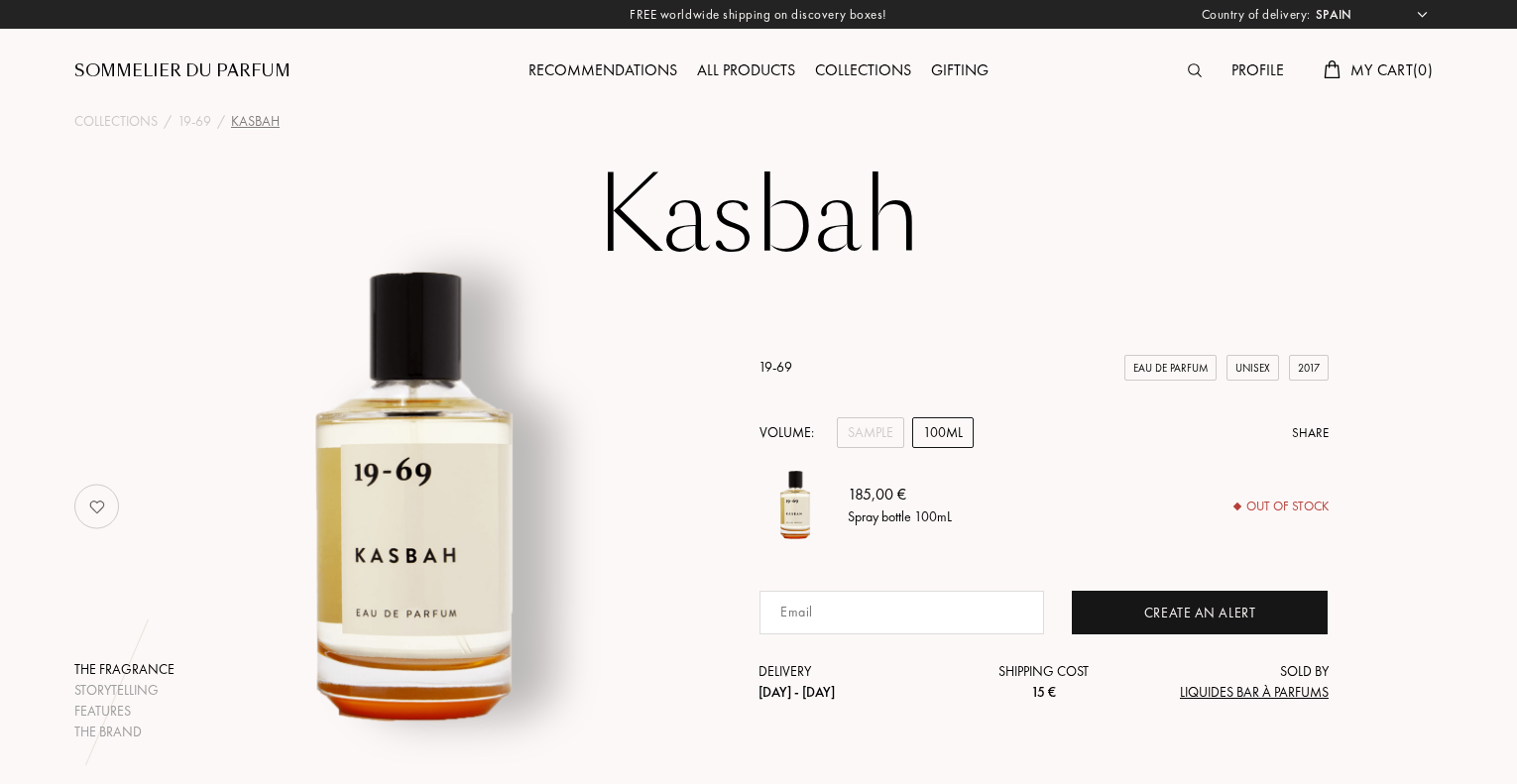 scroll, scrollTop: 0, scrollLeft: 0, axis: both 